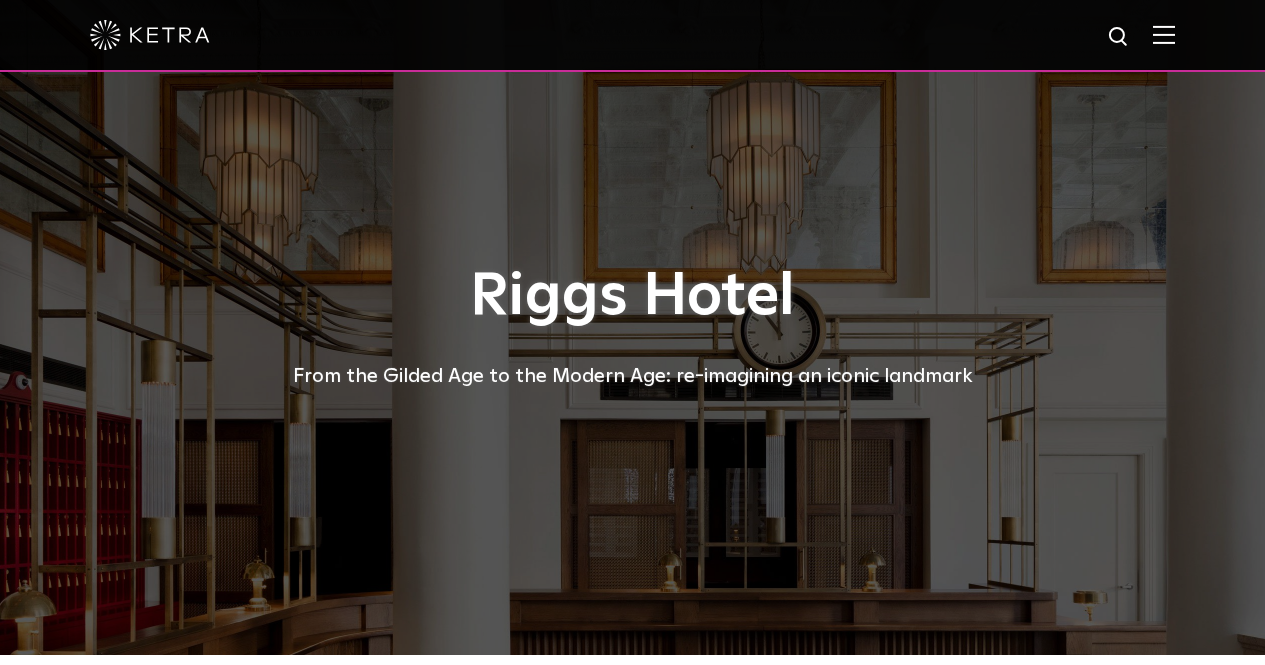 scroll, scrollTop: 1428, scrollLeft: 0, axis: vertical 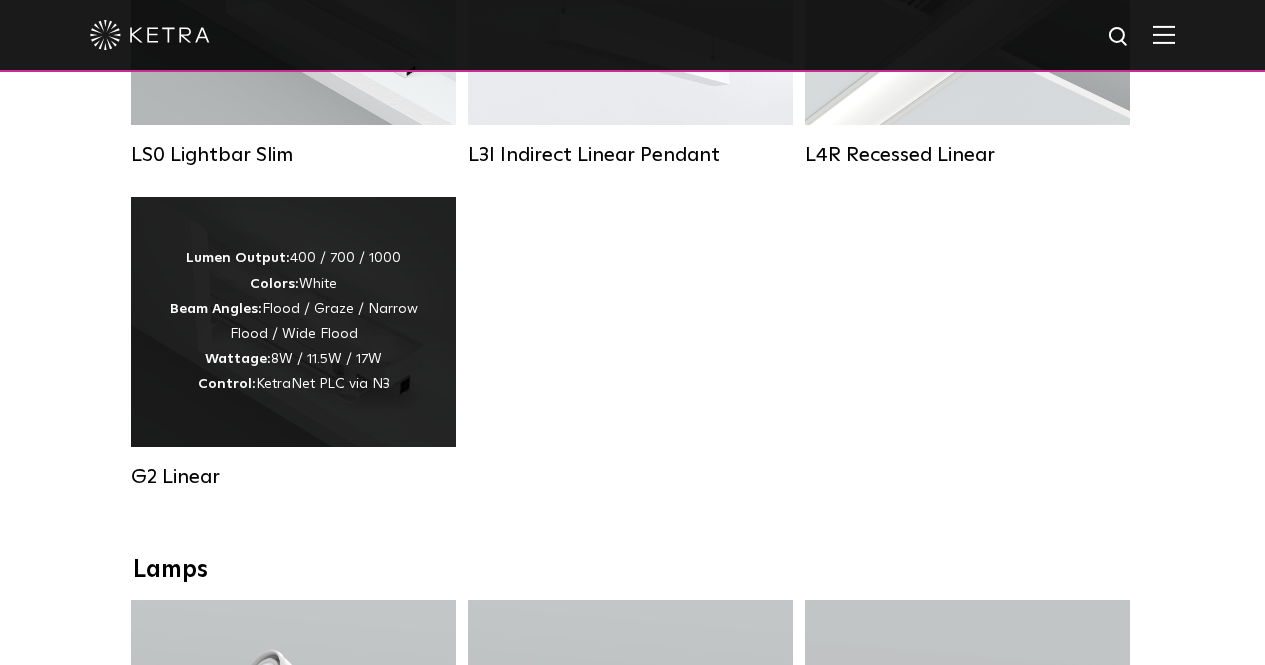 click on "Lumen Output:  400 / 700 / 1000 Colors:  White Beam Angles:  Flood / Graze / Narrow Flood / Wide Flood Wattage:  8W / 11.5W / 17W Control:  KetraNet PLC via N3" at bounding box center (293, 321) 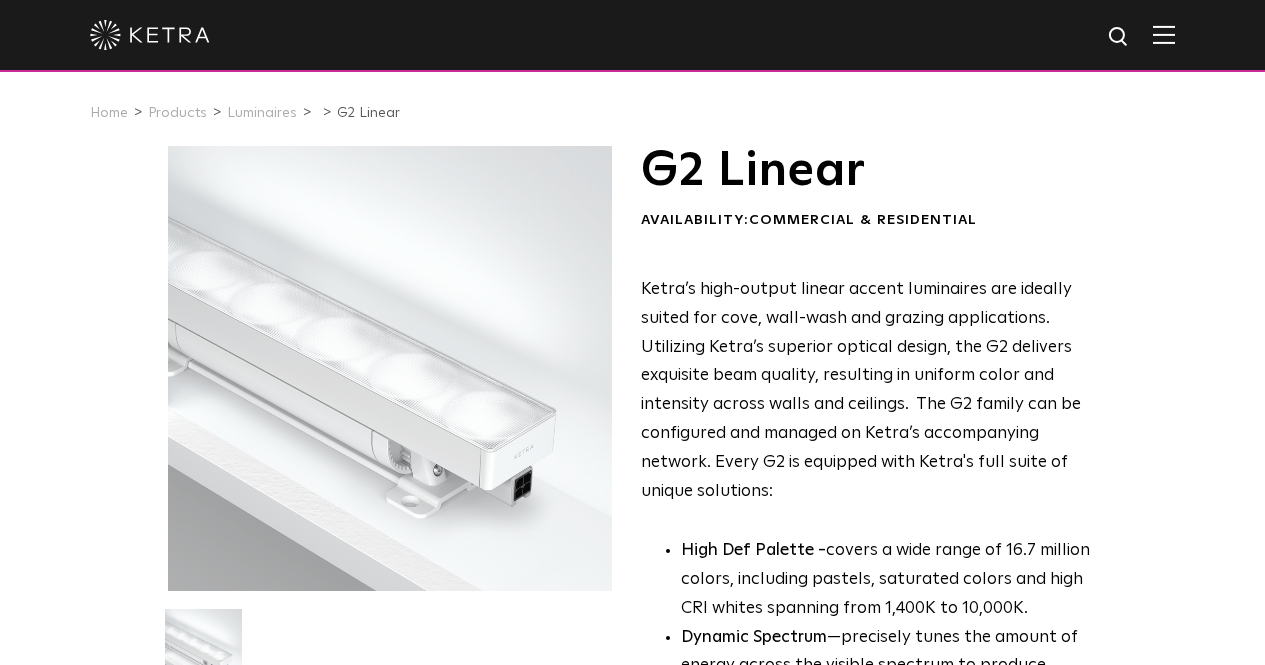 scroll, scrollTop: 249, scrollLeft: 0, axis: vertical 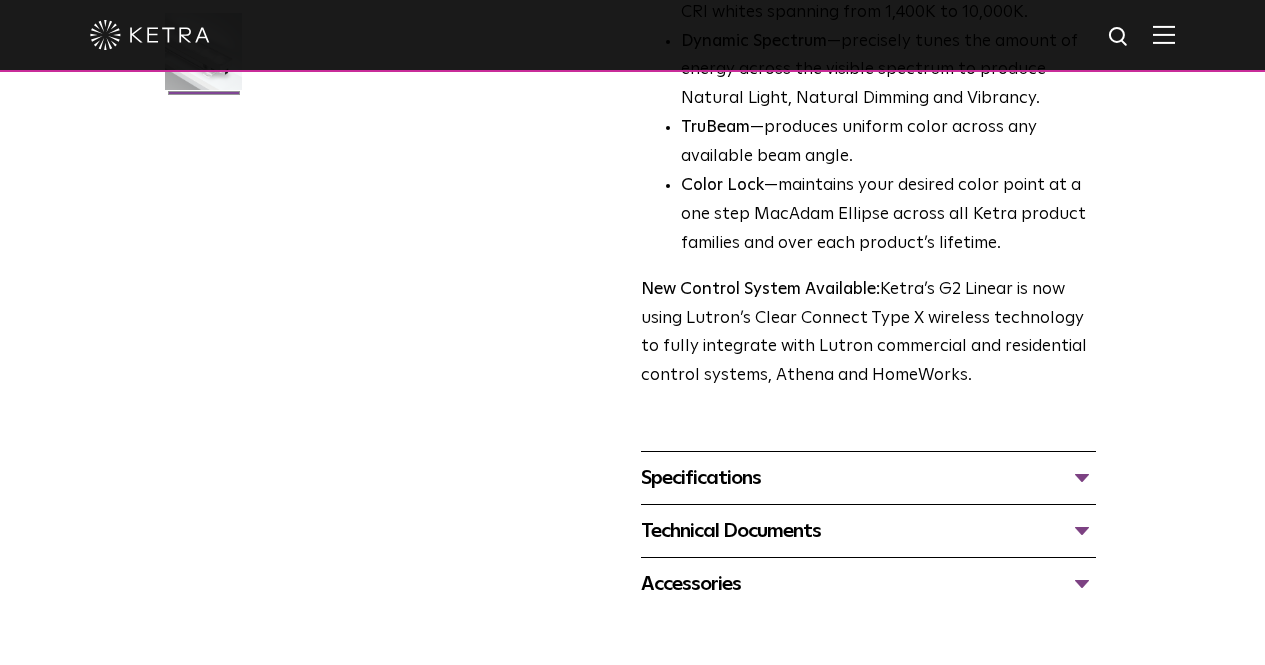 click on "Specifications" at bounding box center [868, 478] 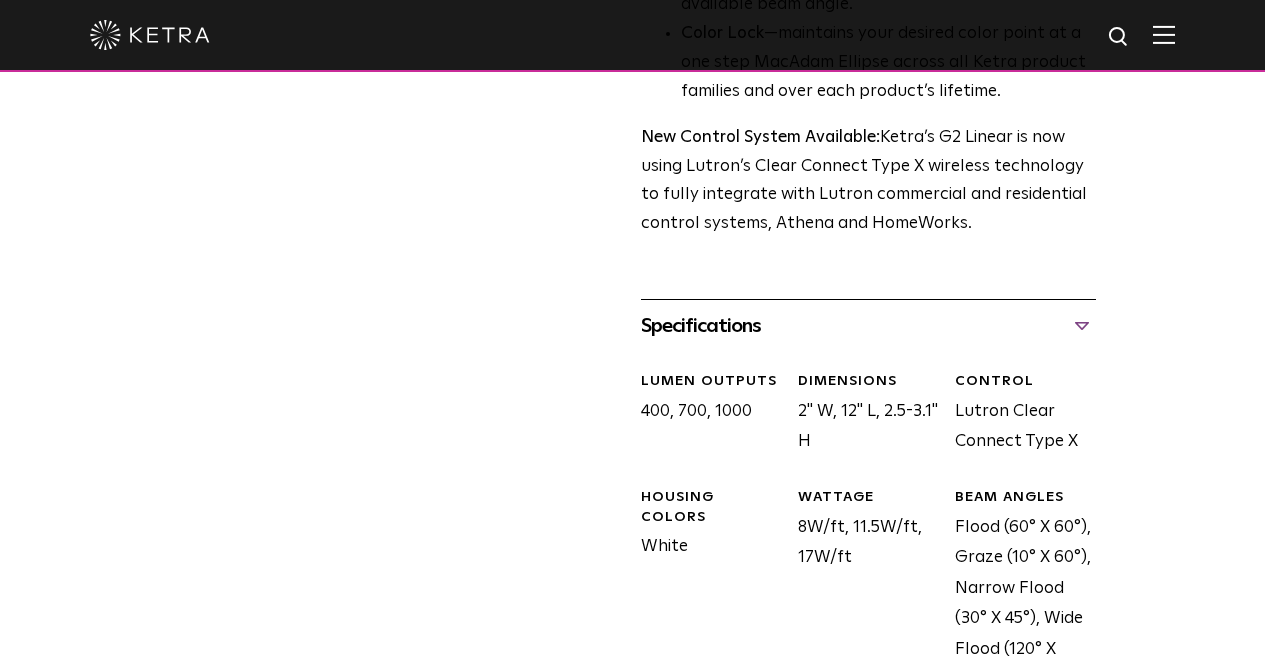 scroll, scrollTop: 739, scrollLeft: 0, axis: vertical 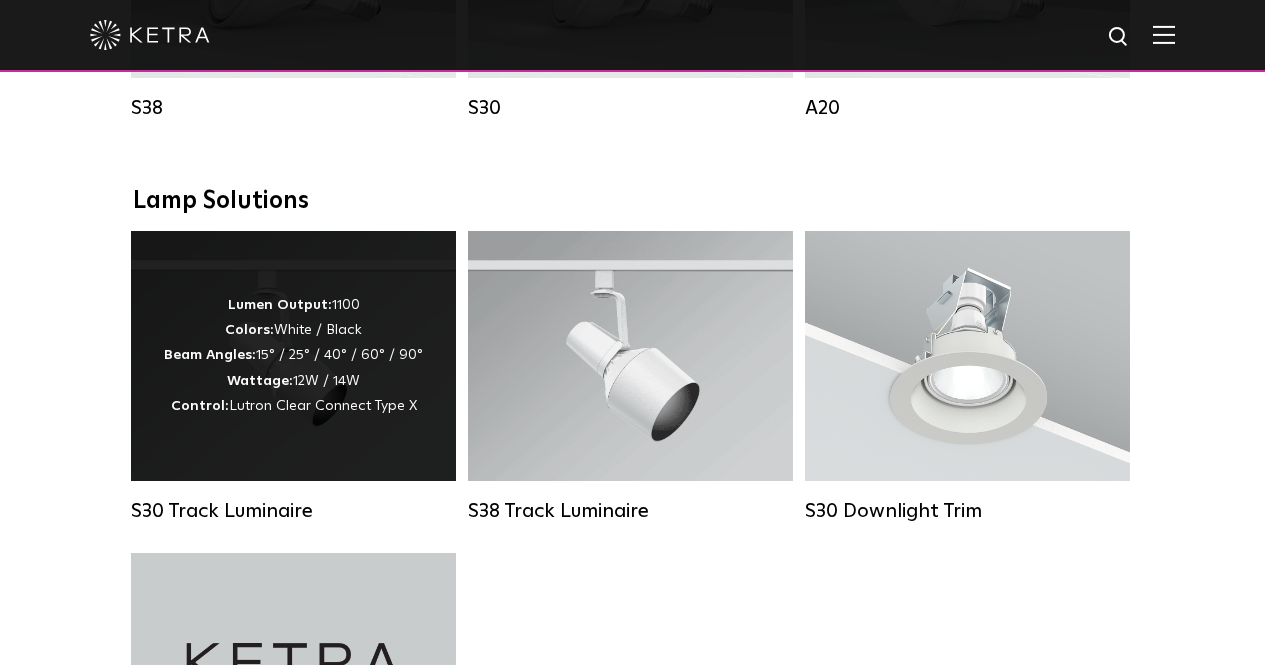 click on "Lumen Output:   1100 Colors:  White / Black Beam Angles:  15° / 25° / 40° / 60° / 90° Wattage:  12W / 14W Control:  Lutron Clear Connect Type X" at bounding box center [293, 356] 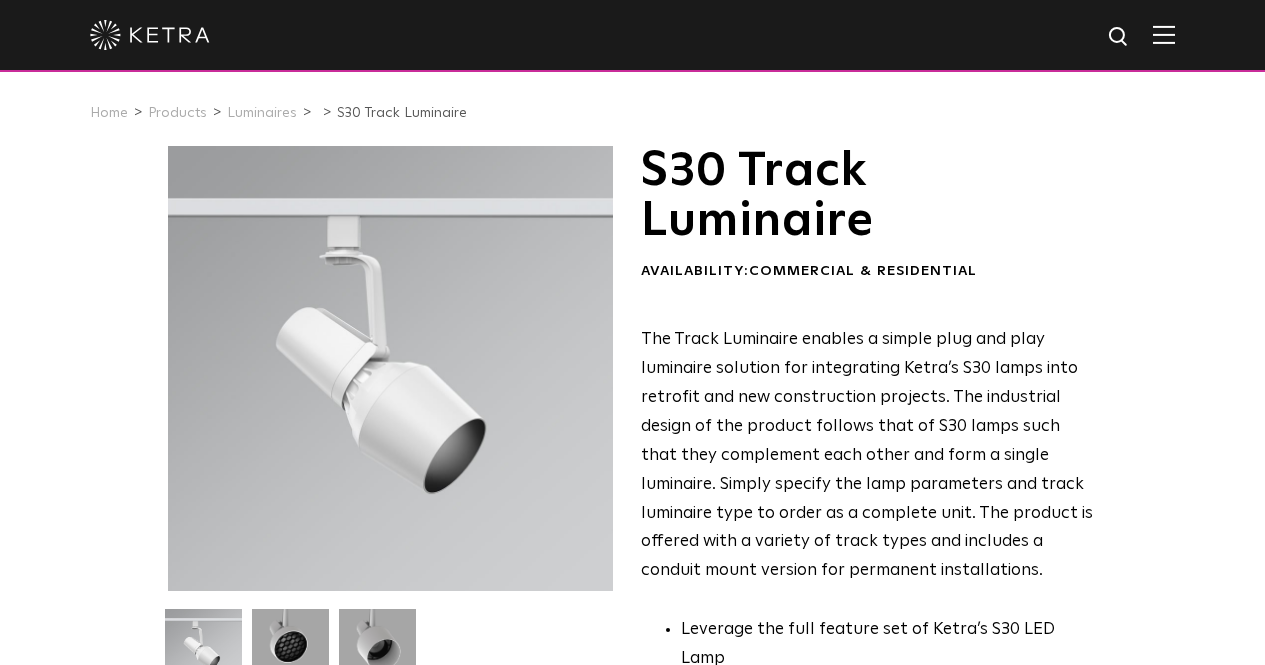 scroll, scrollTop: 312, scrollLeft: 0, axis: vertical 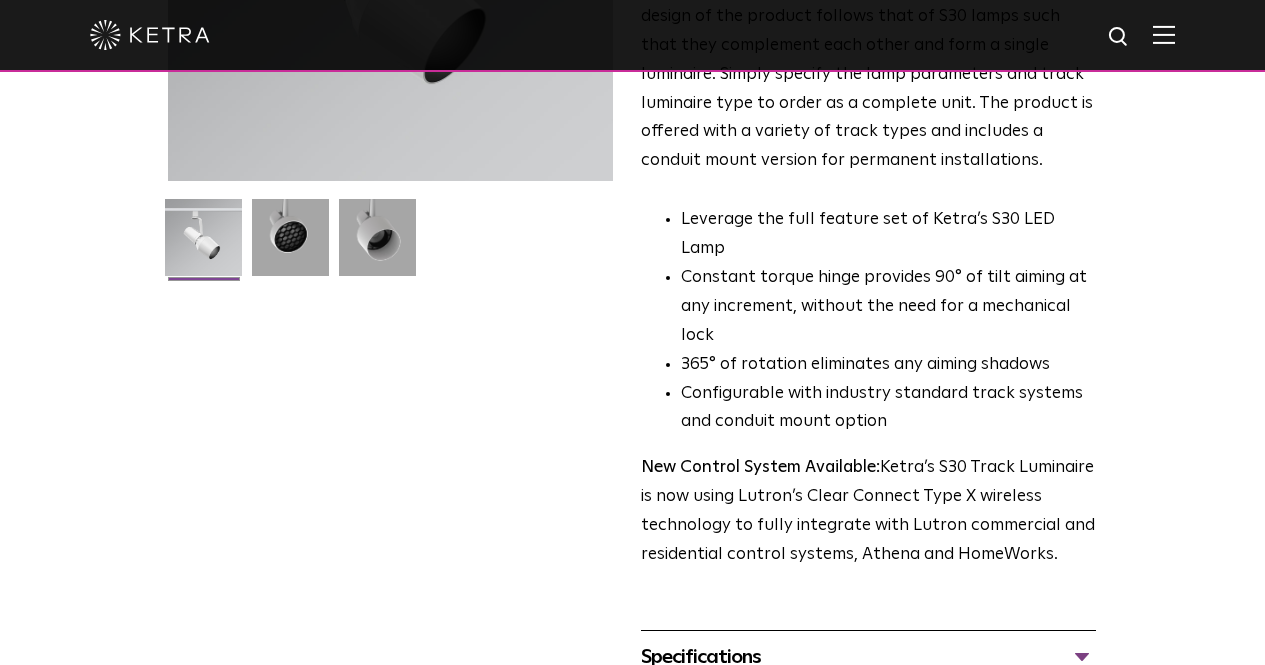 click on "Specifications" at bounding box center [868, 657] 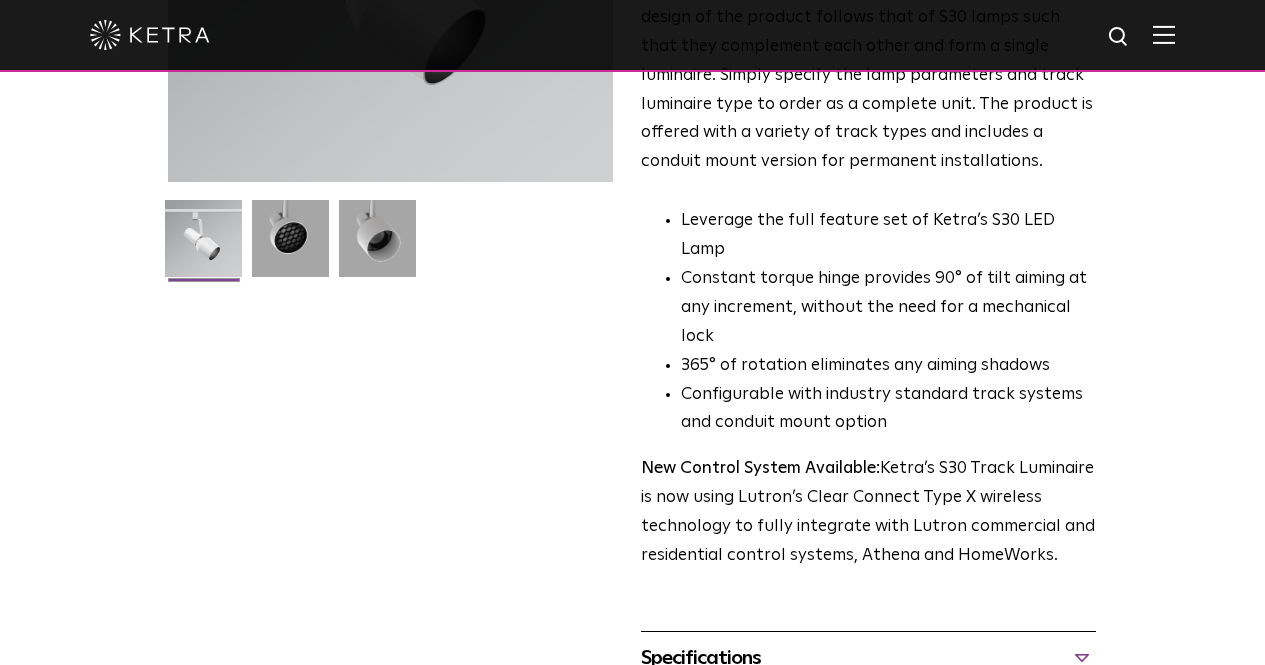 scroll, scrollTop: 408, scrollLeft: 0, axis: vertical 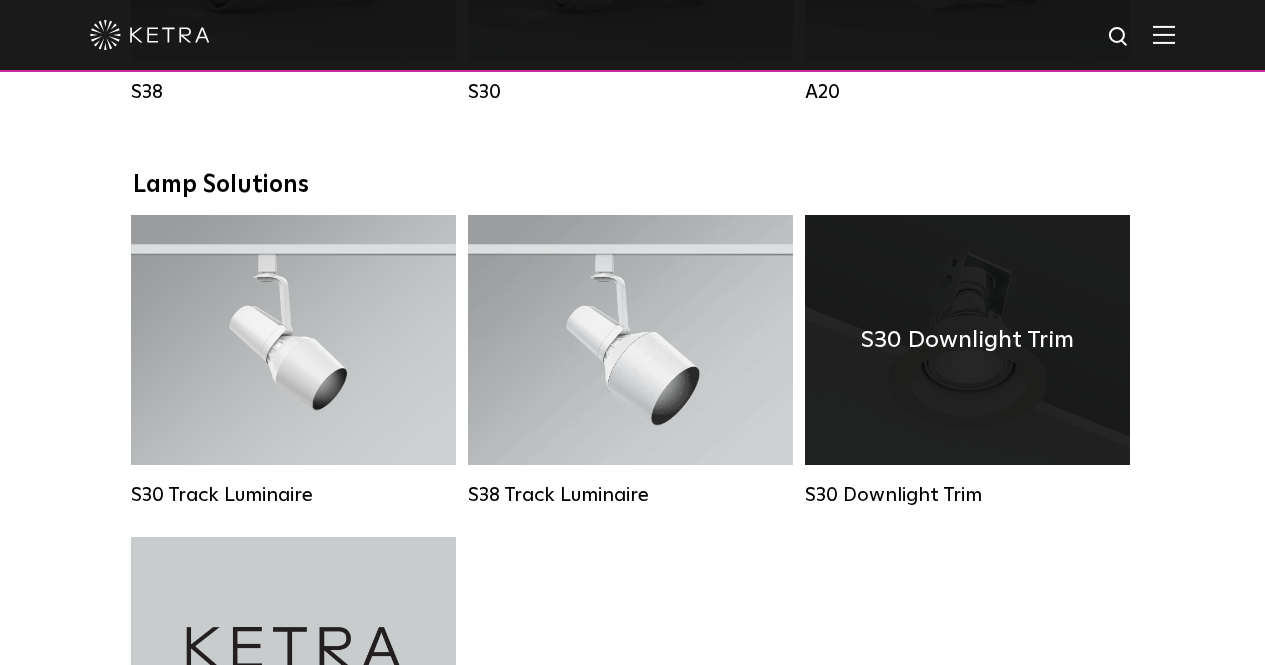 click on "S30 Downlight Trim" at bounding box center [967, 340] 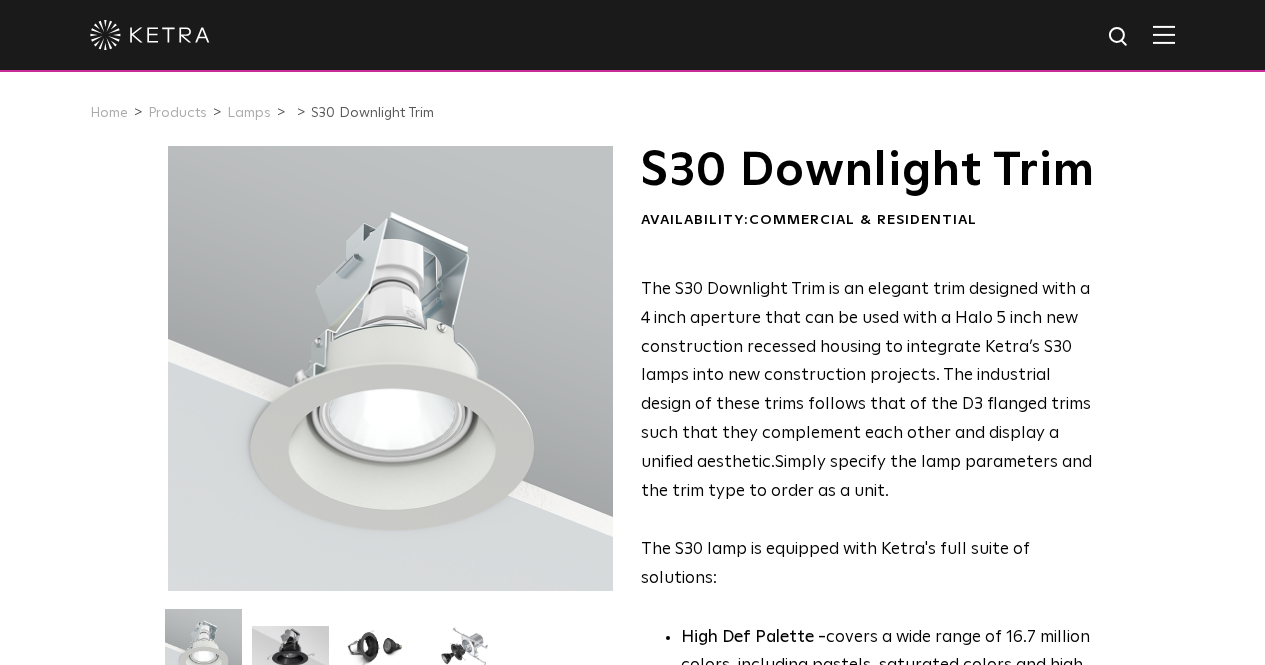 scroll, scrollTop: 361, scrollLeft: 0, axis: vertical 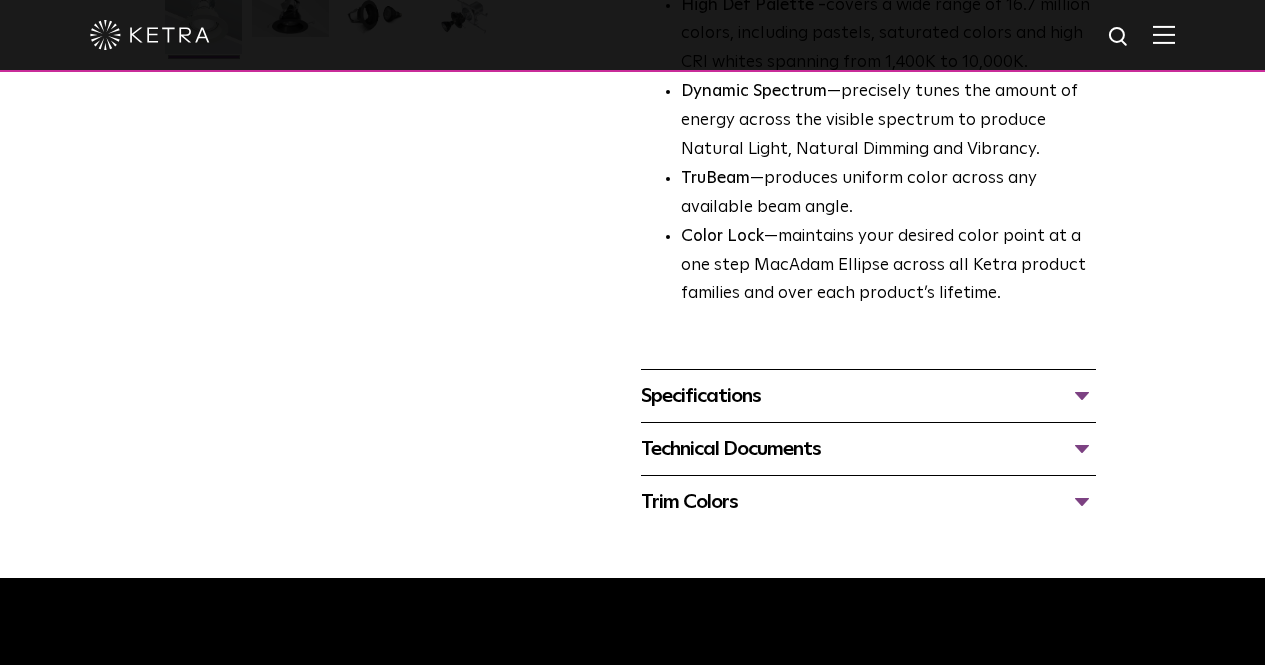 click on "Specifications" at bounding box center [868, 396] 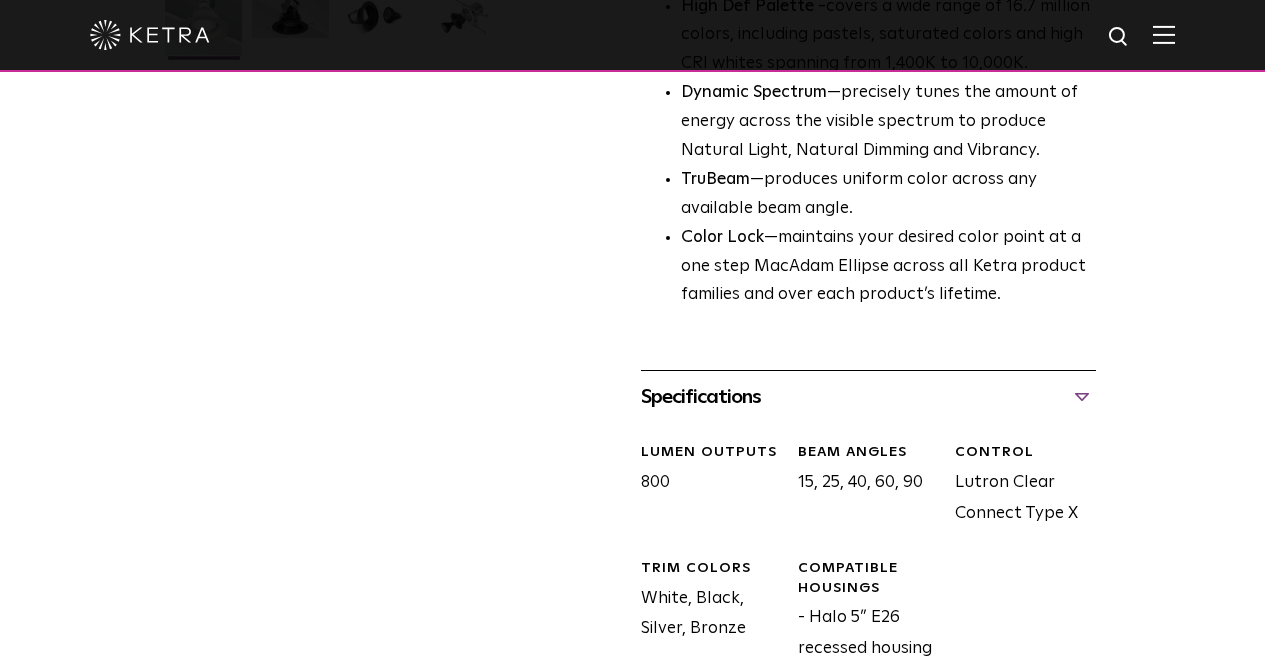 scroll, scrollTop: 630, scrollLeft: 0, axis: vertical 